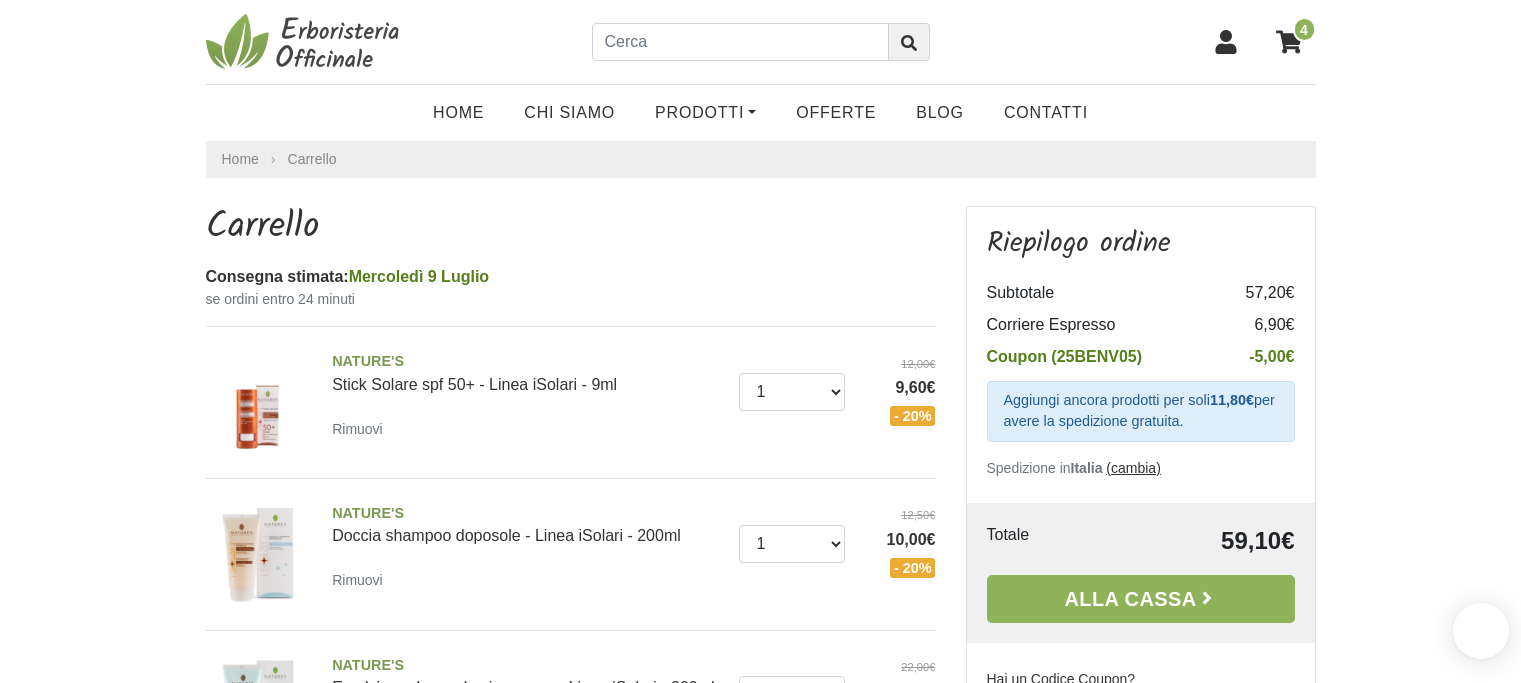 scroll, scrollTop: 0, scrollLeft: 0, axis: both 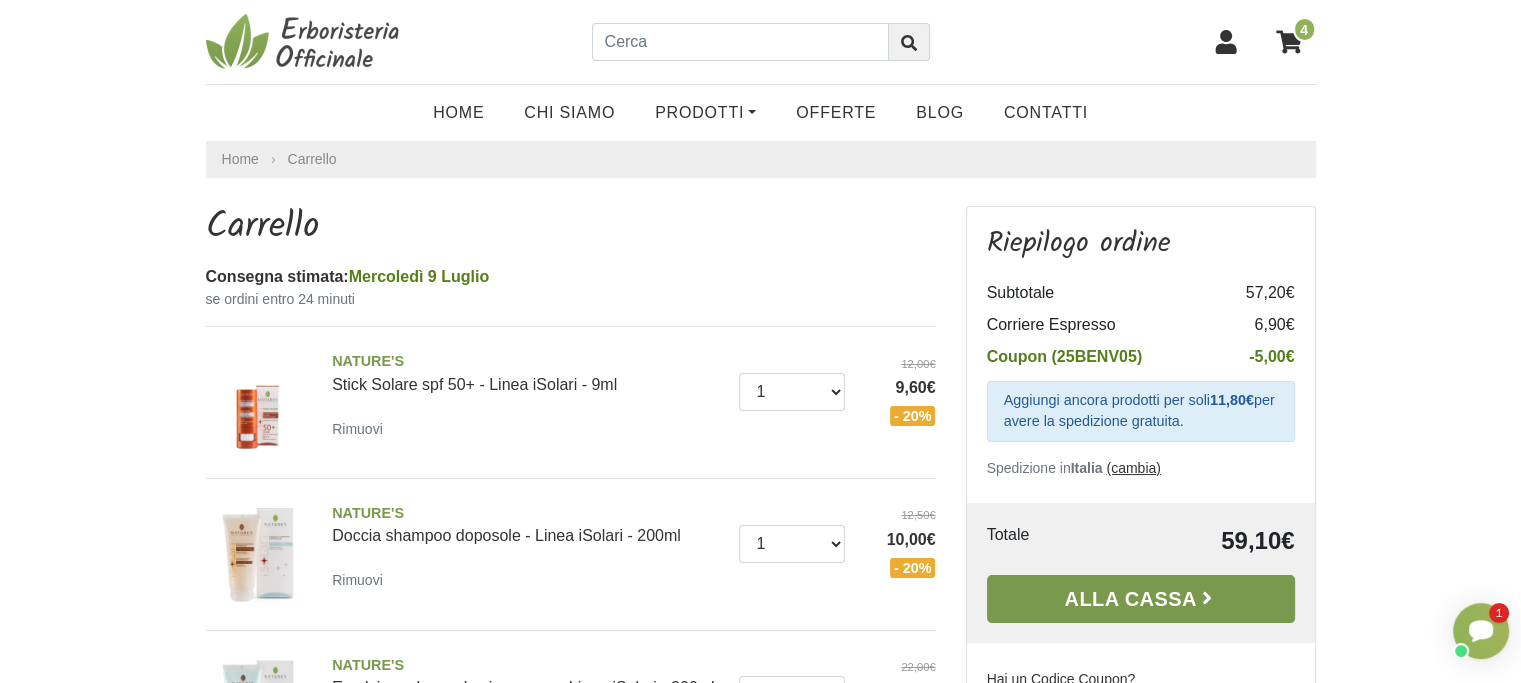 click on "Alla Cassa" at bounding box center (1141, 599) 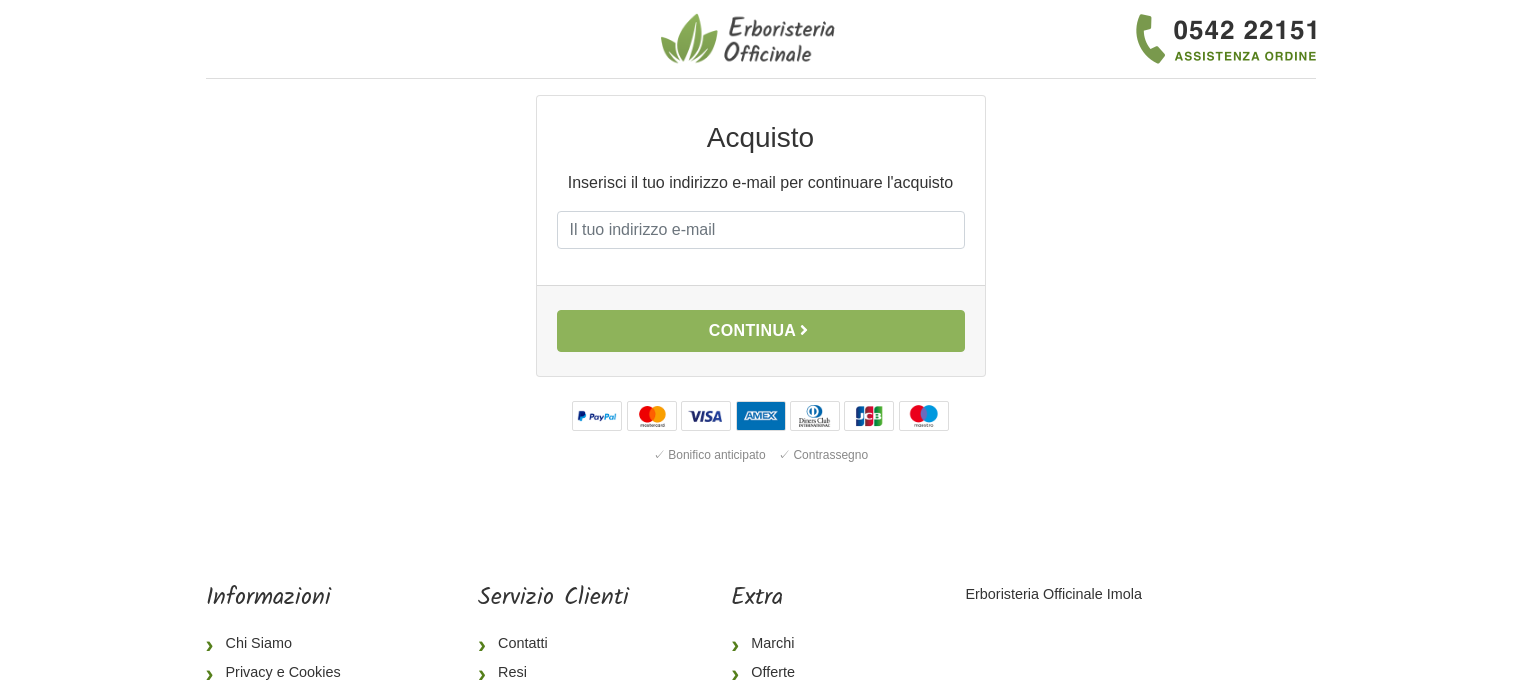 scroll, scrollTop: 0, scrollLeft: 0, axis: both 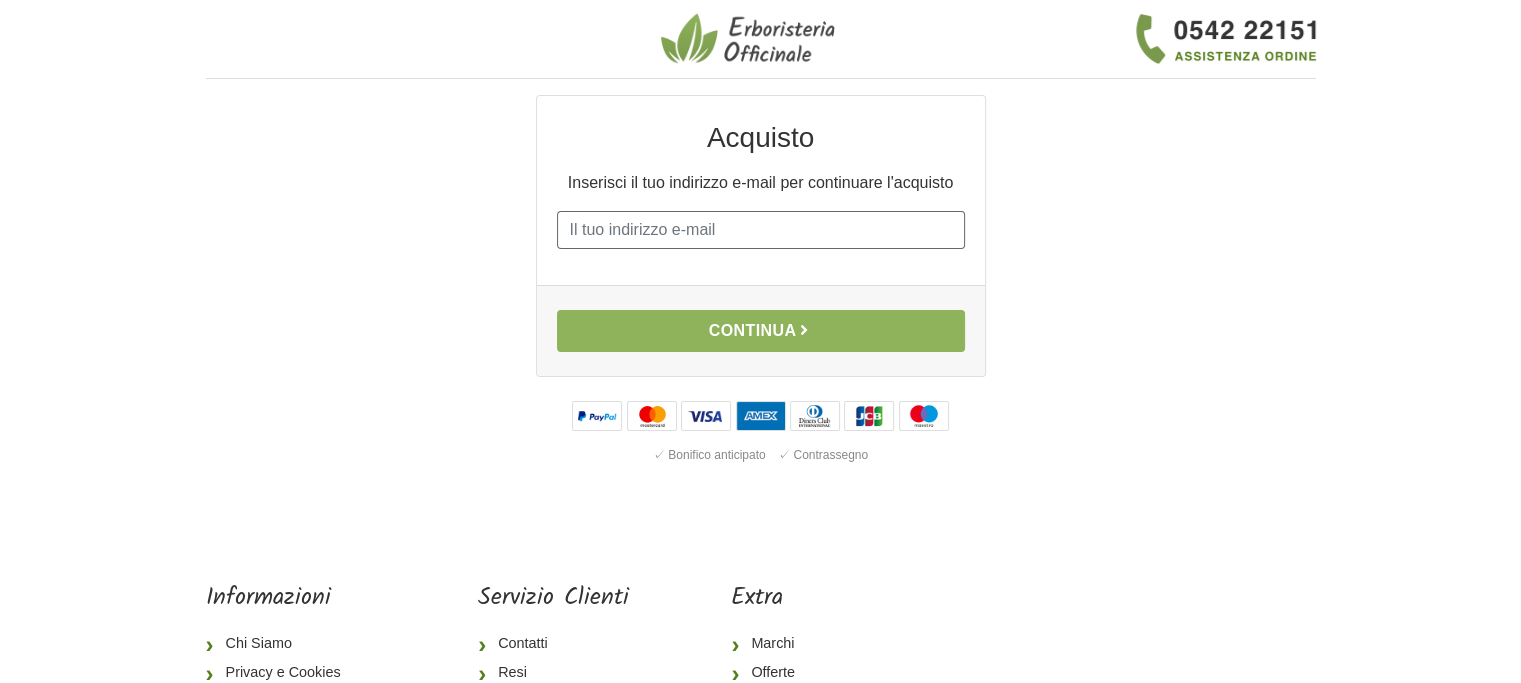 click on "E-mail" at bounding box center [761, 230] 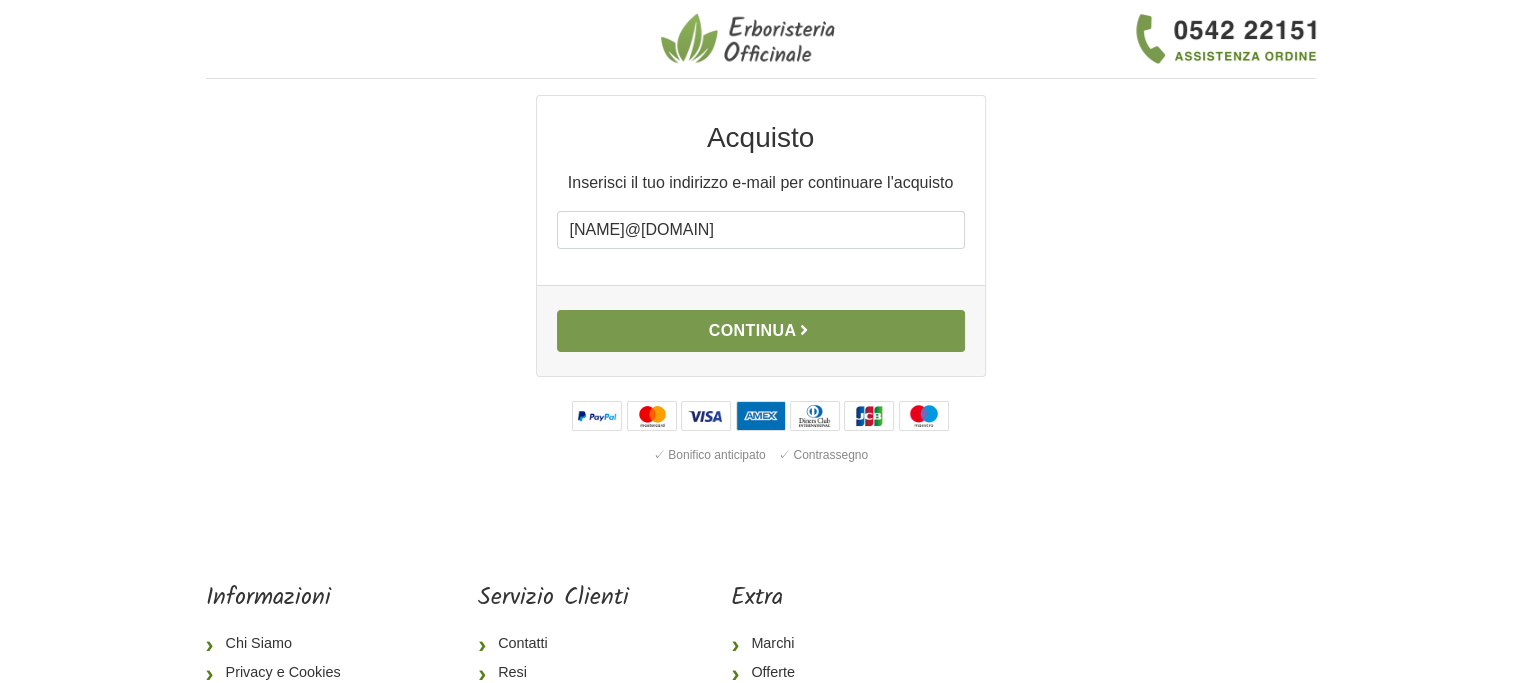 click on "Continua" at bounding box center [761, 331] 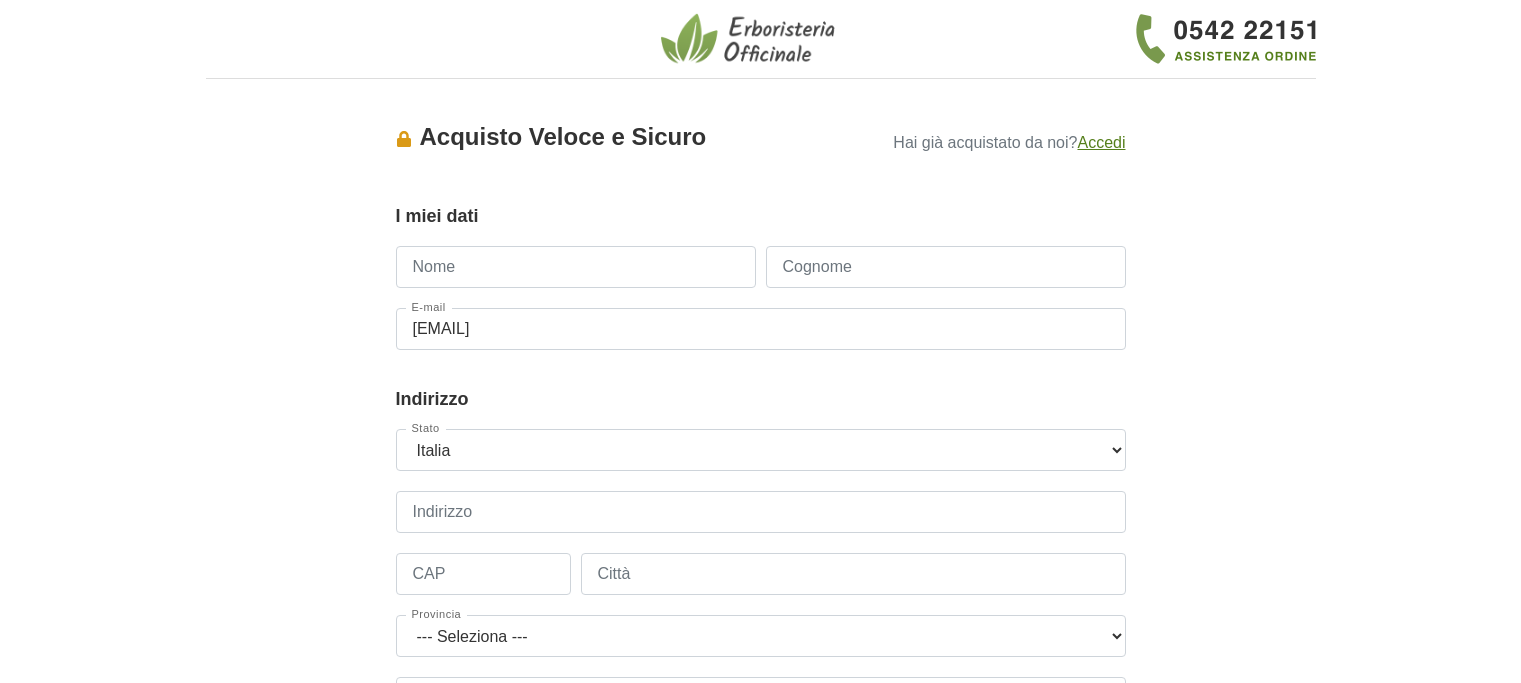 scroll, scrollTop: 0, scrollLeft: 0, axis: both 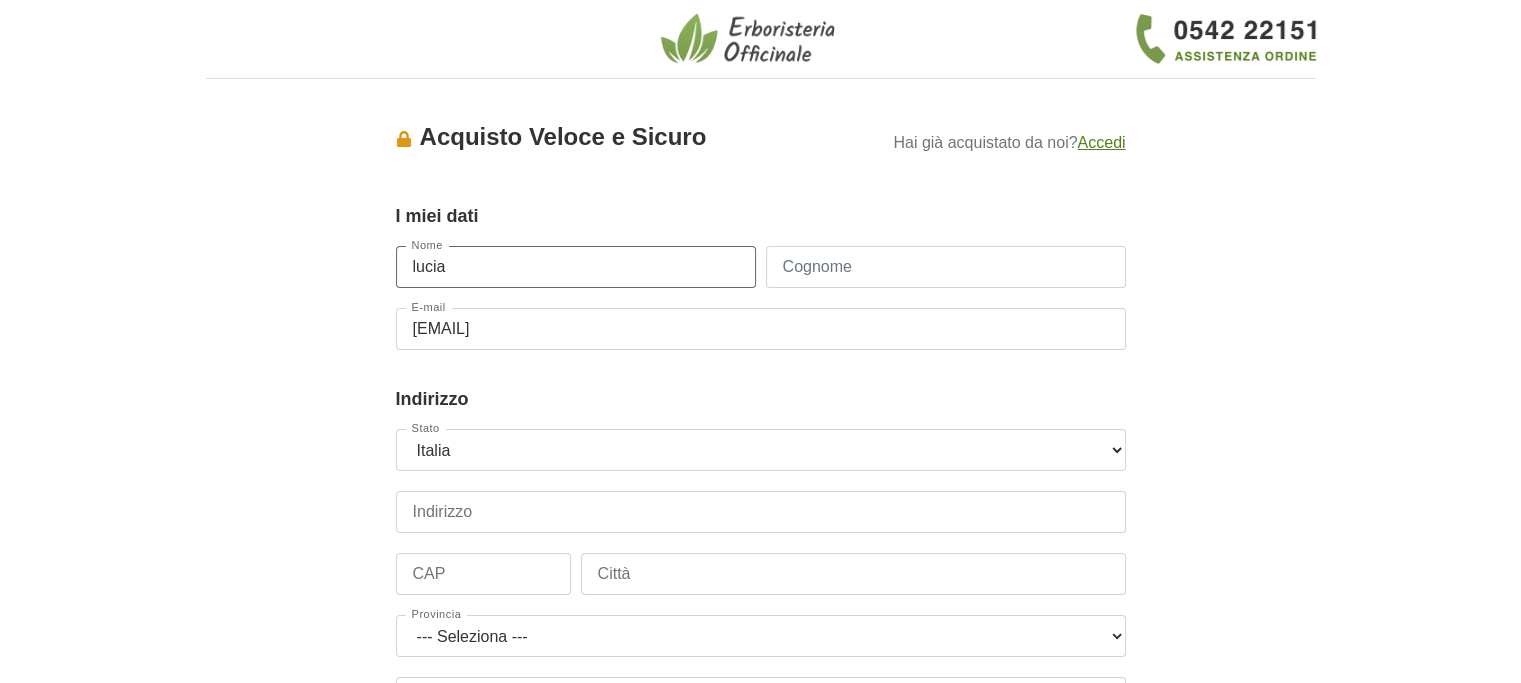 type on "lucia" 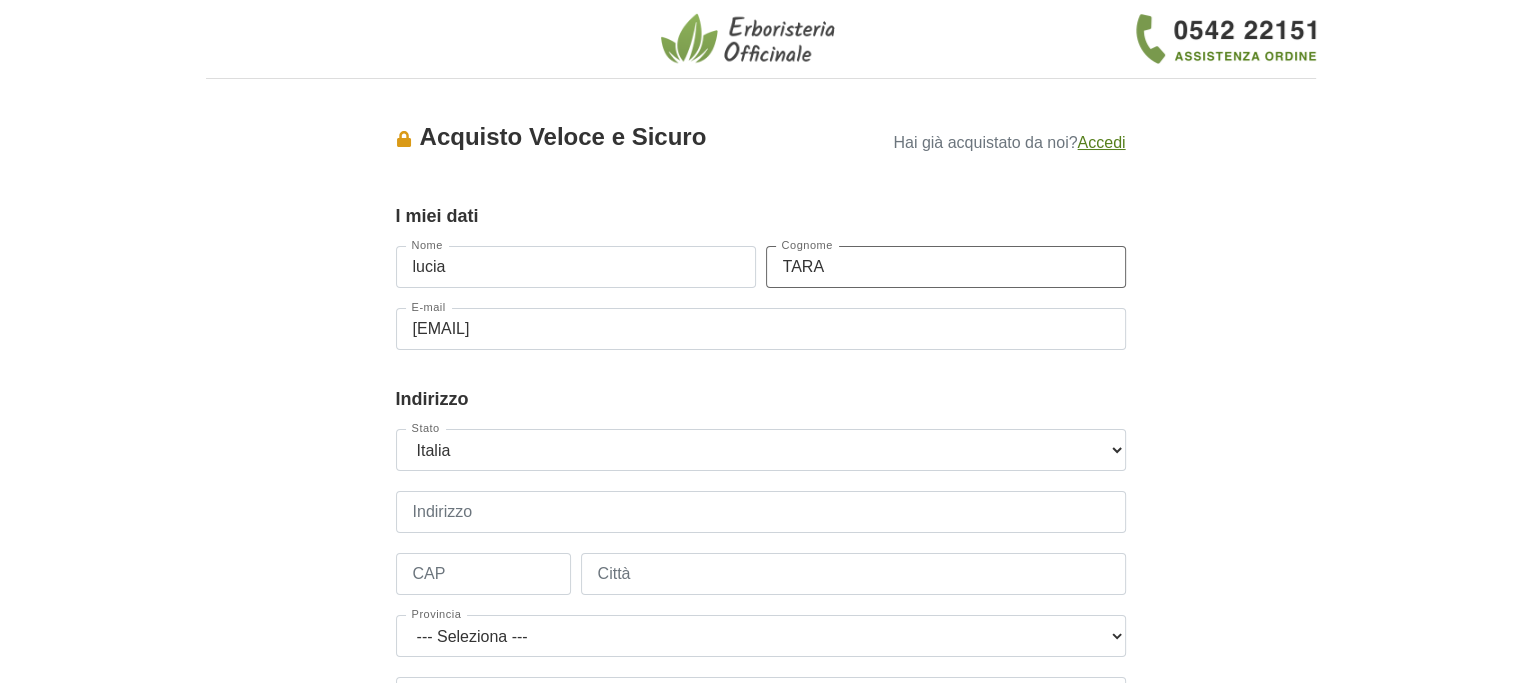 type on "[LAST]" 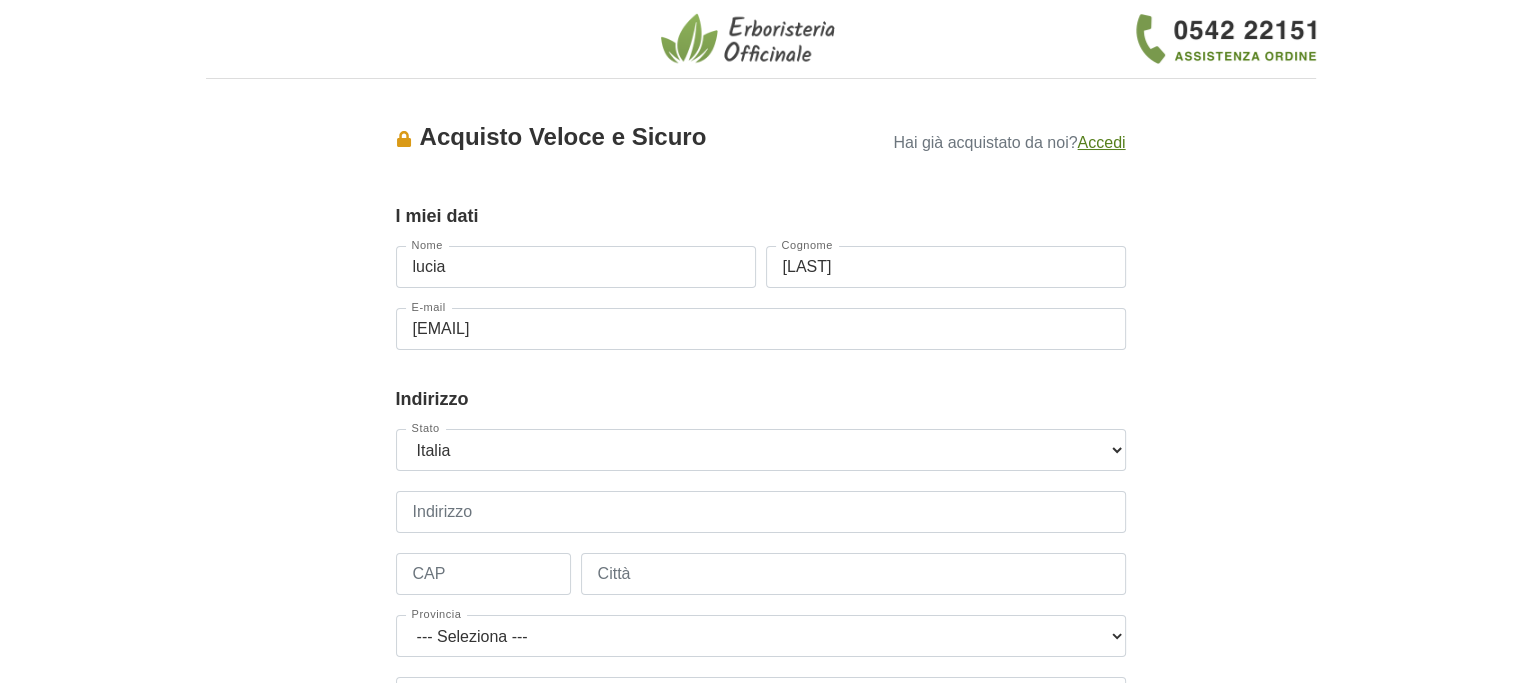 type on "[PHONE]" 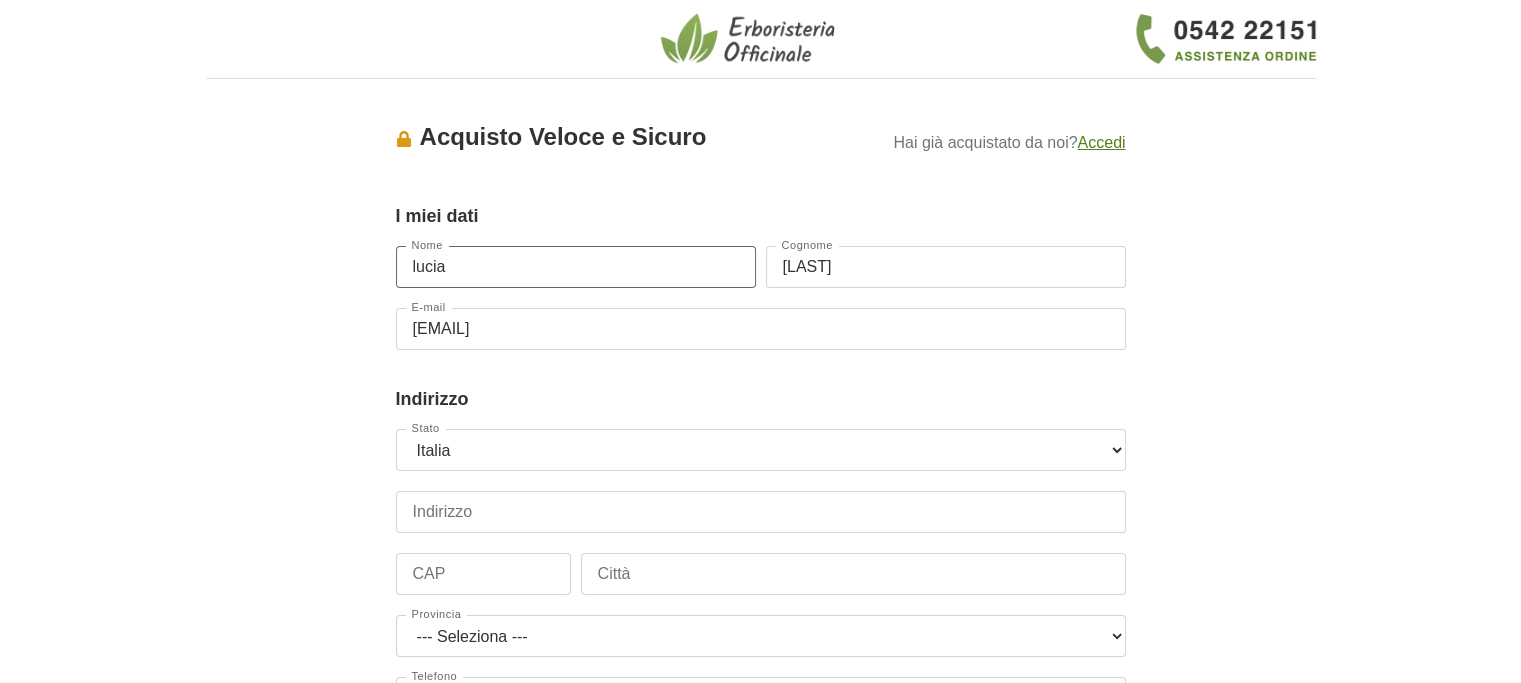 drag, startPoint x: 468, startPoint y: 269, endPoint x: 388, endPoint y: 271, distance: 80.024994 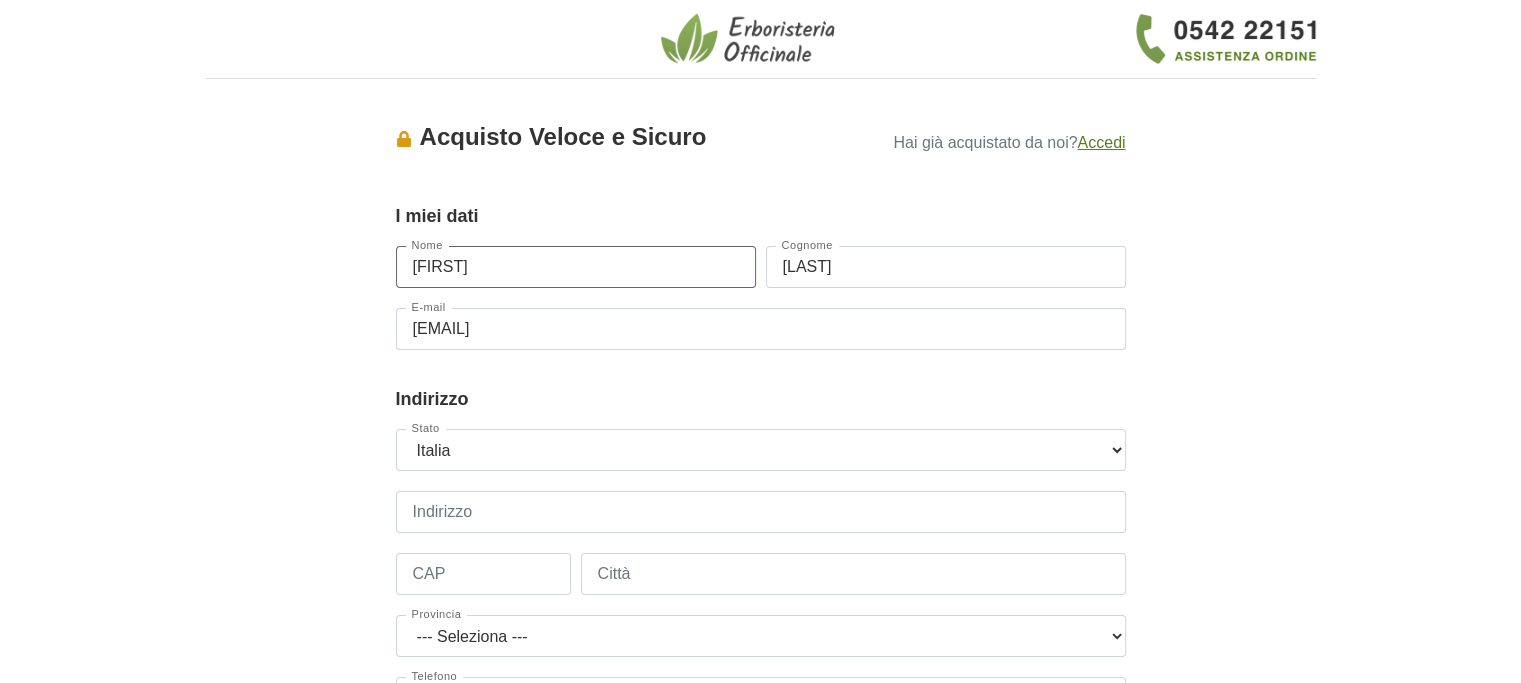 type on "[FIRST]" 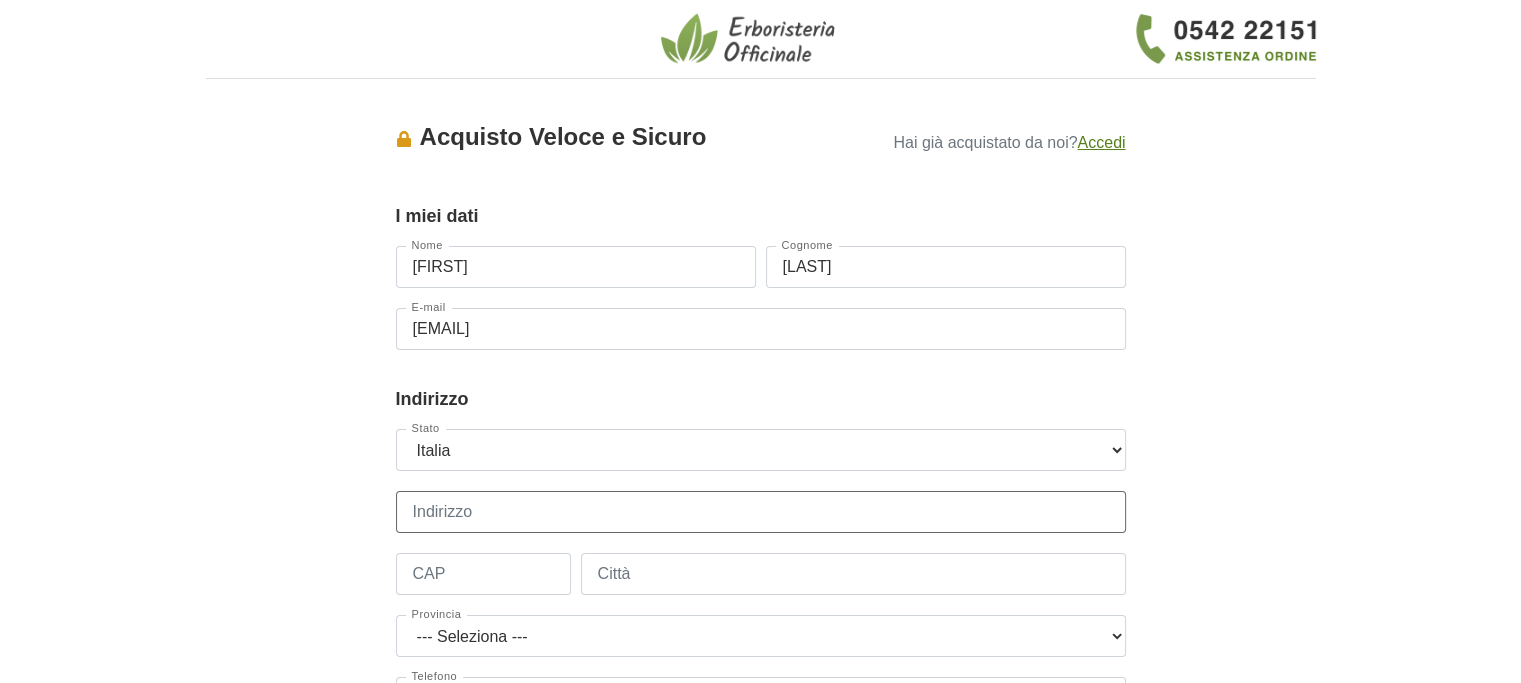 click on "Indirizzo" at bounding box center [761, 512] 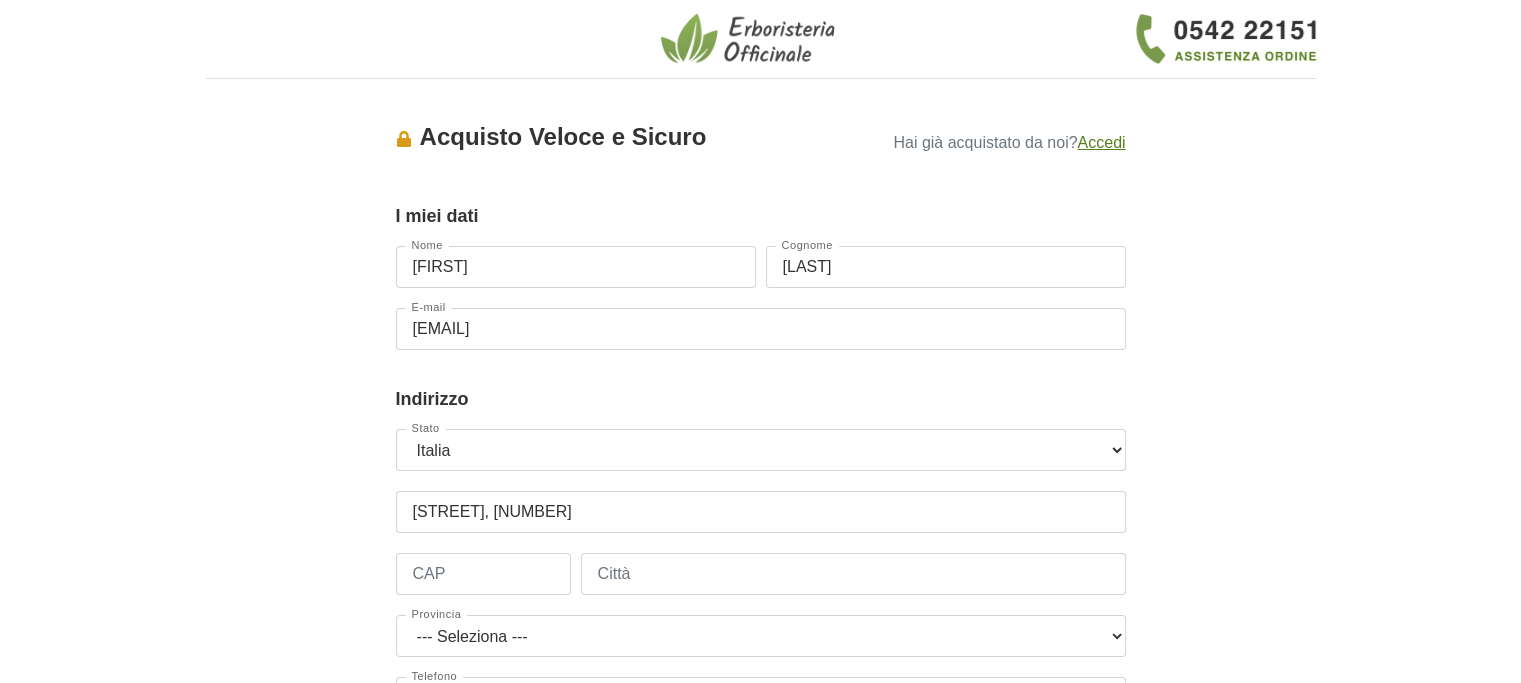type on "[POSTAL_CODE]" 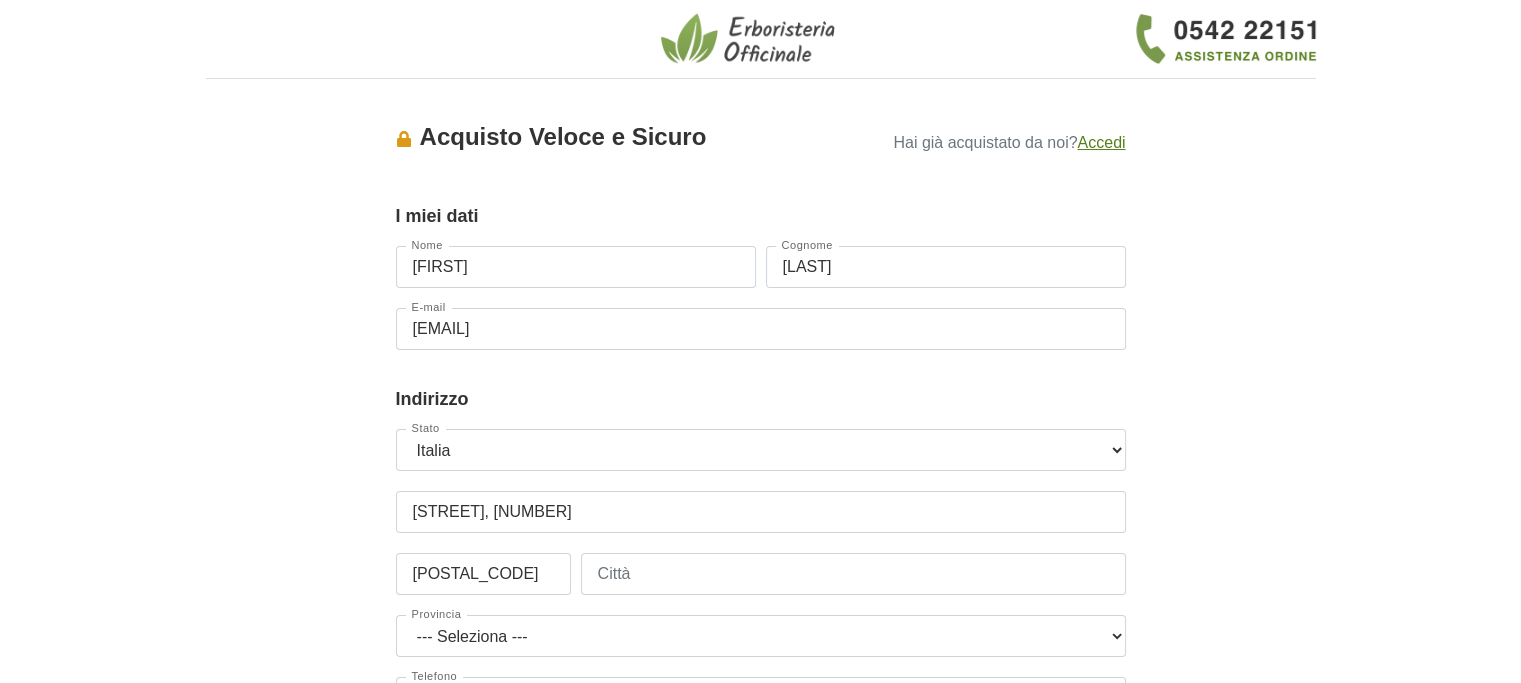 type on "[CITY]" 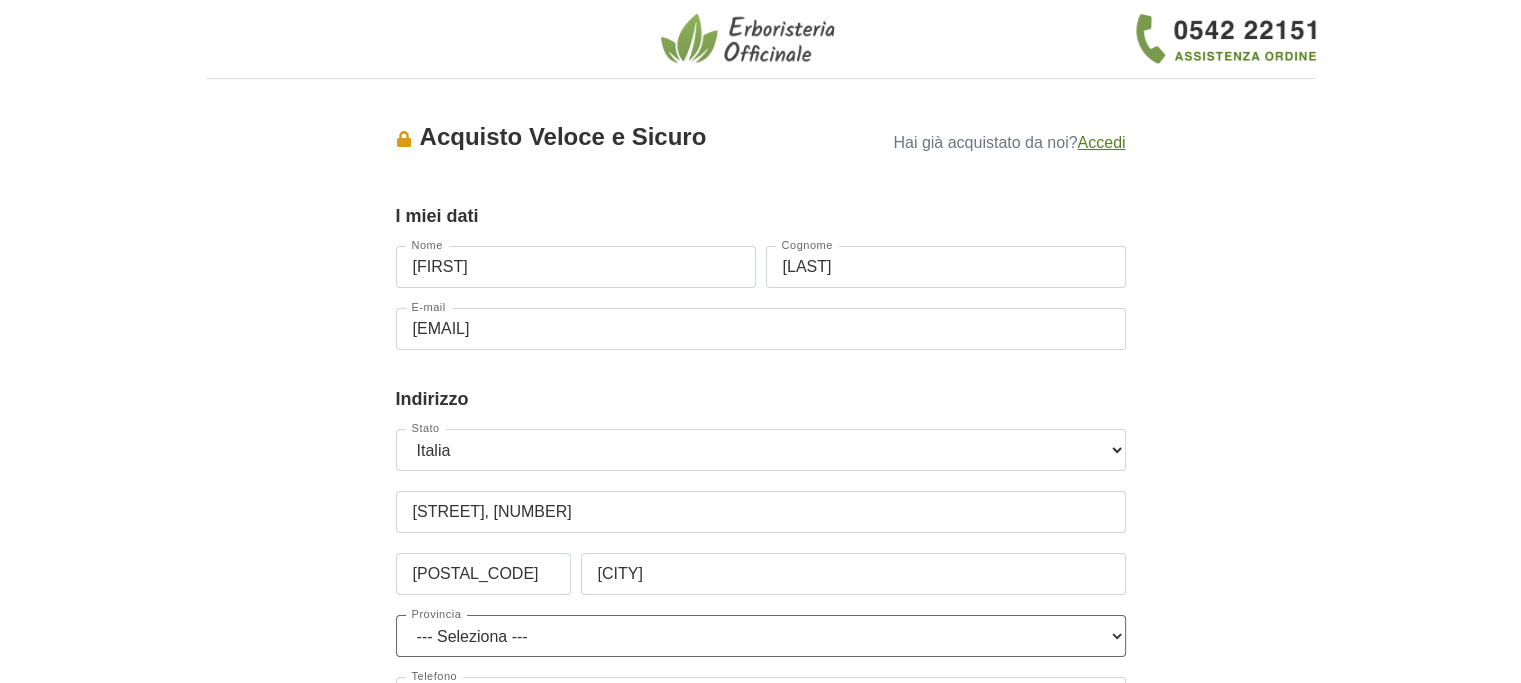 select on "3844" 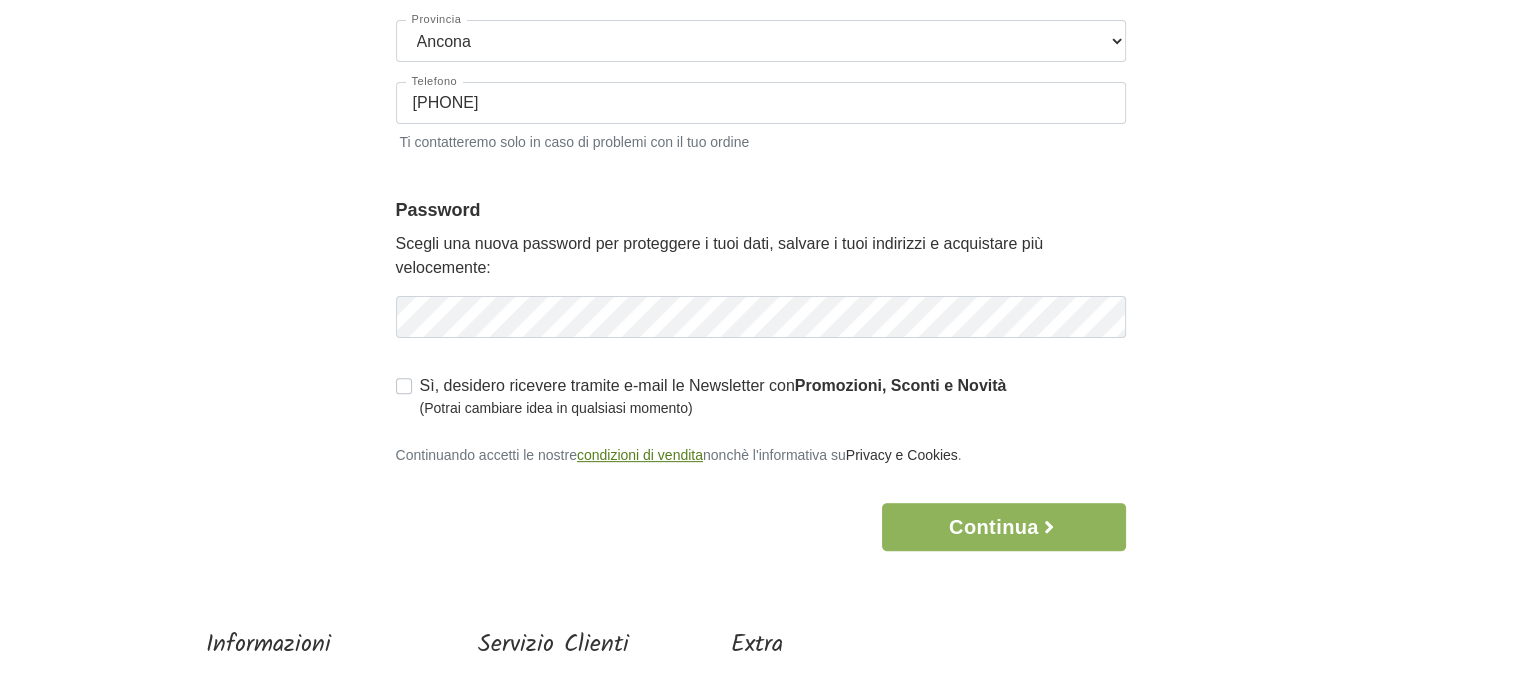 scroll, scrollTop: 600, scrollLeft: 0, axis: vertical 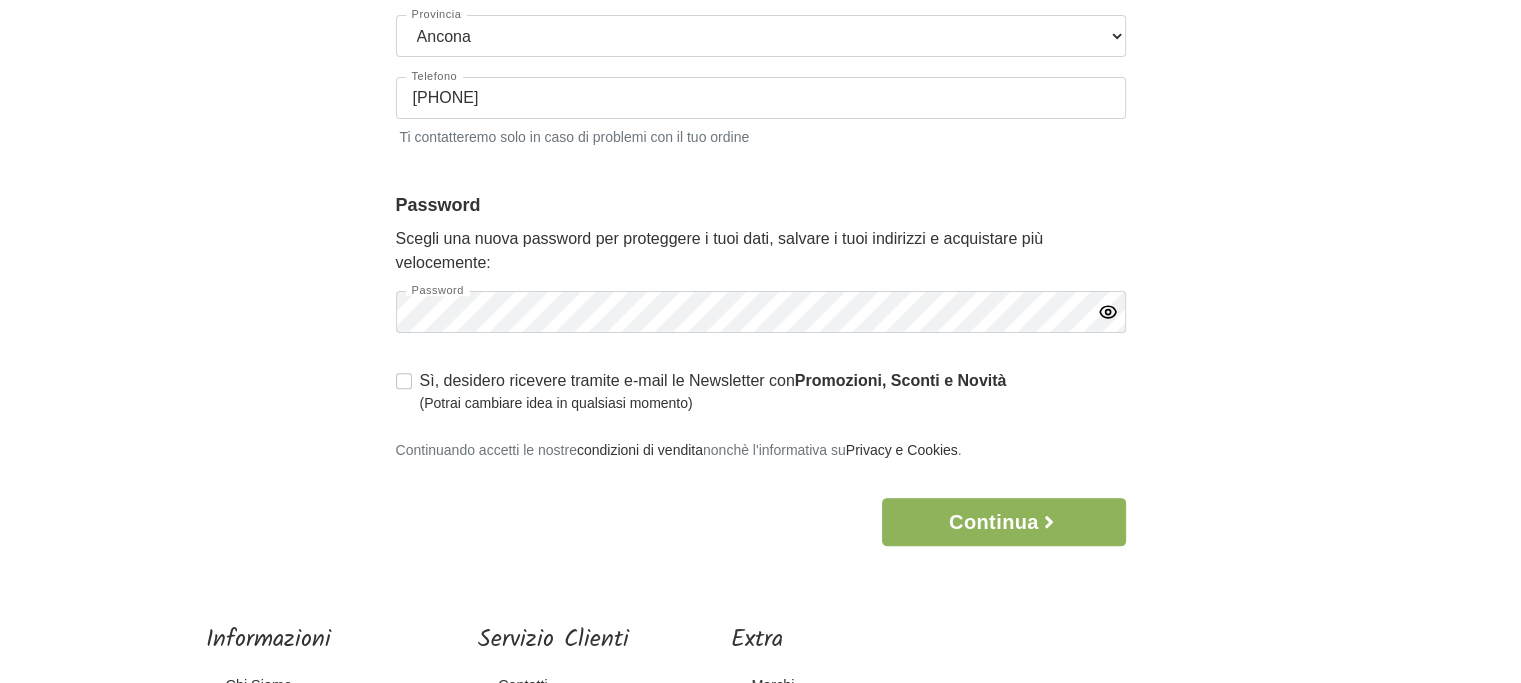 click on "Sì, desidero ricevere tramite e-mail le Newsletter con  Promozioni, Sconti e Novità
(Potrai cambiare idea in qualsiasi momento)" at bounding box center (713, 391) 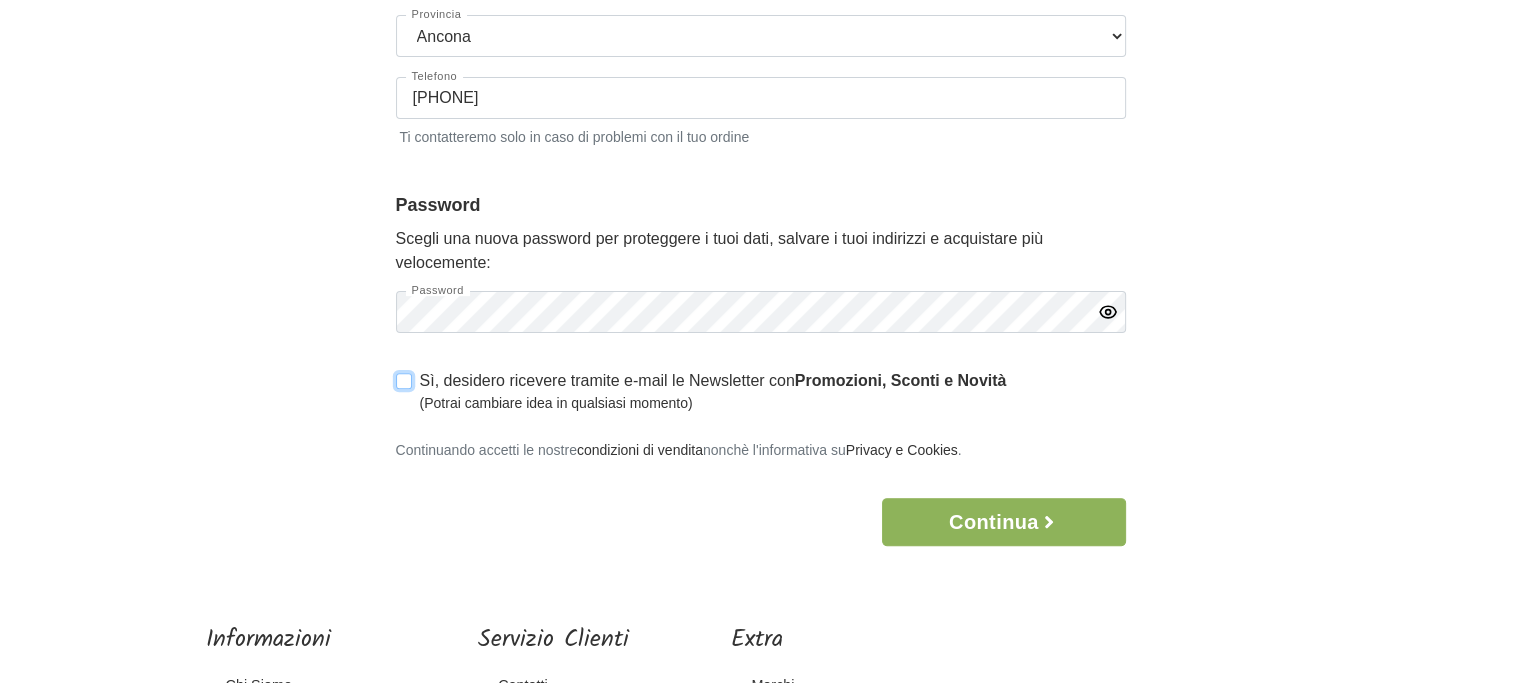 click on "Sì, desidero ricevere tramite e-mail le Newsletter con  Promozioni, Sconti e Novità
(Potrai cambiare idea in qualsiasi momento)" at bounding box center [404, 379] 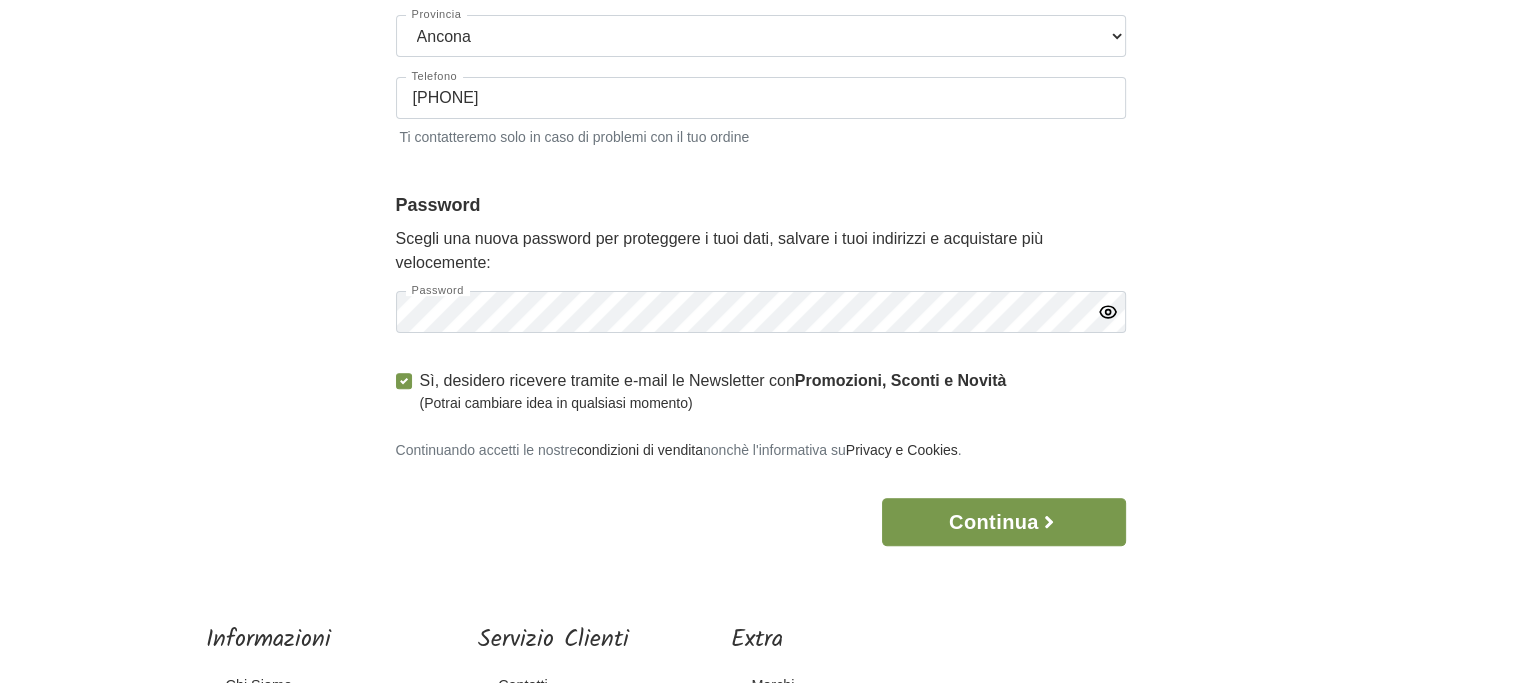 click on "Continua" at bounding box center [1003, 522] 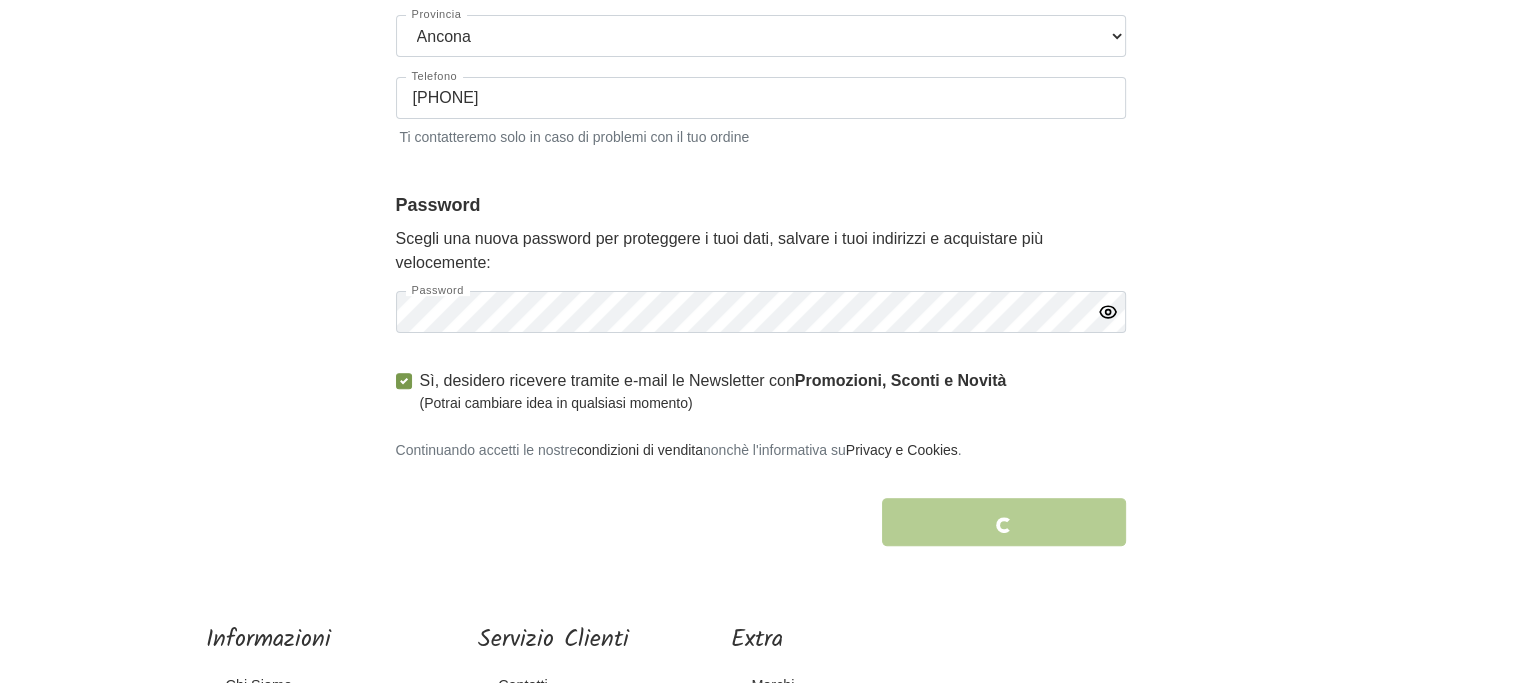 scroll, scrollTop: 713, scrollLeft: 0, axis: vertical 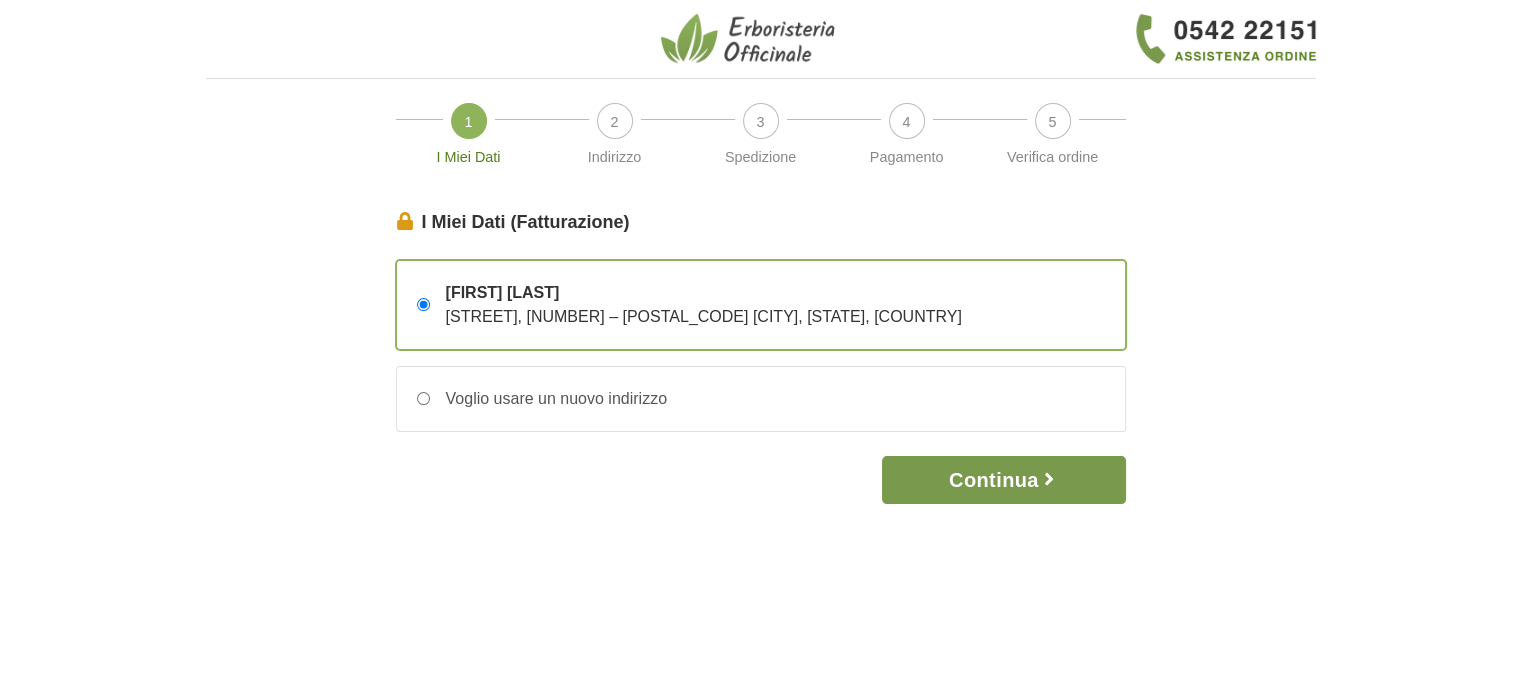 click on "Continua" at bounding box center (1003, 480) 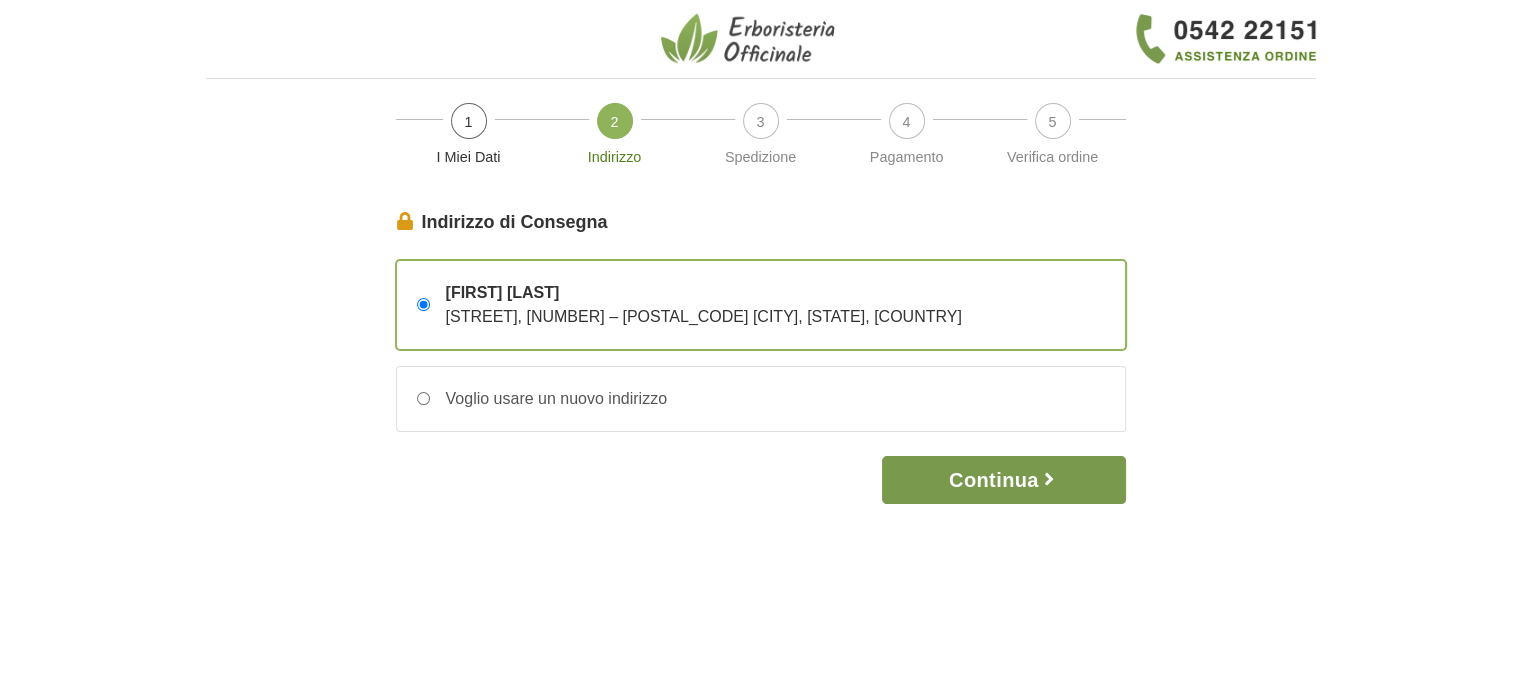 click at bounding box center [1049, 479] 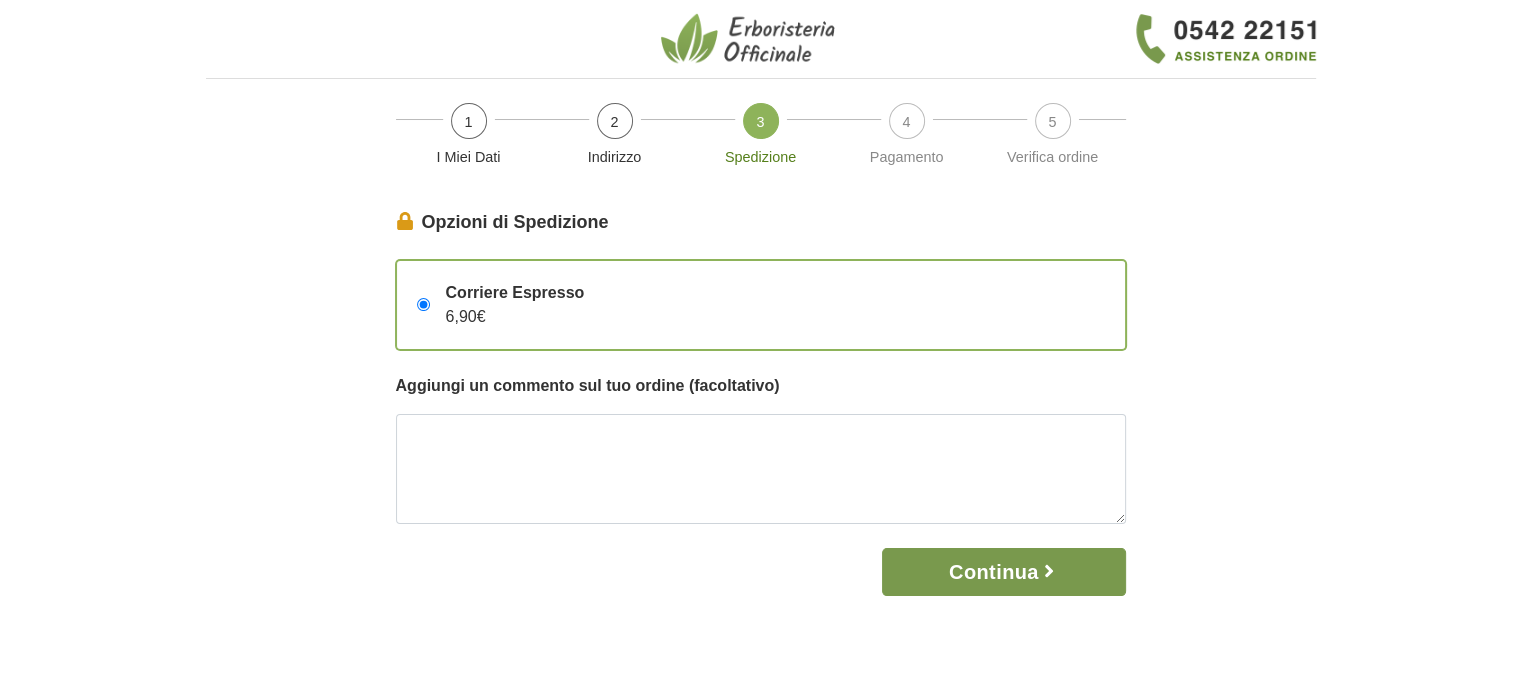 click on "Continua" at bounding box center (1003, 572) 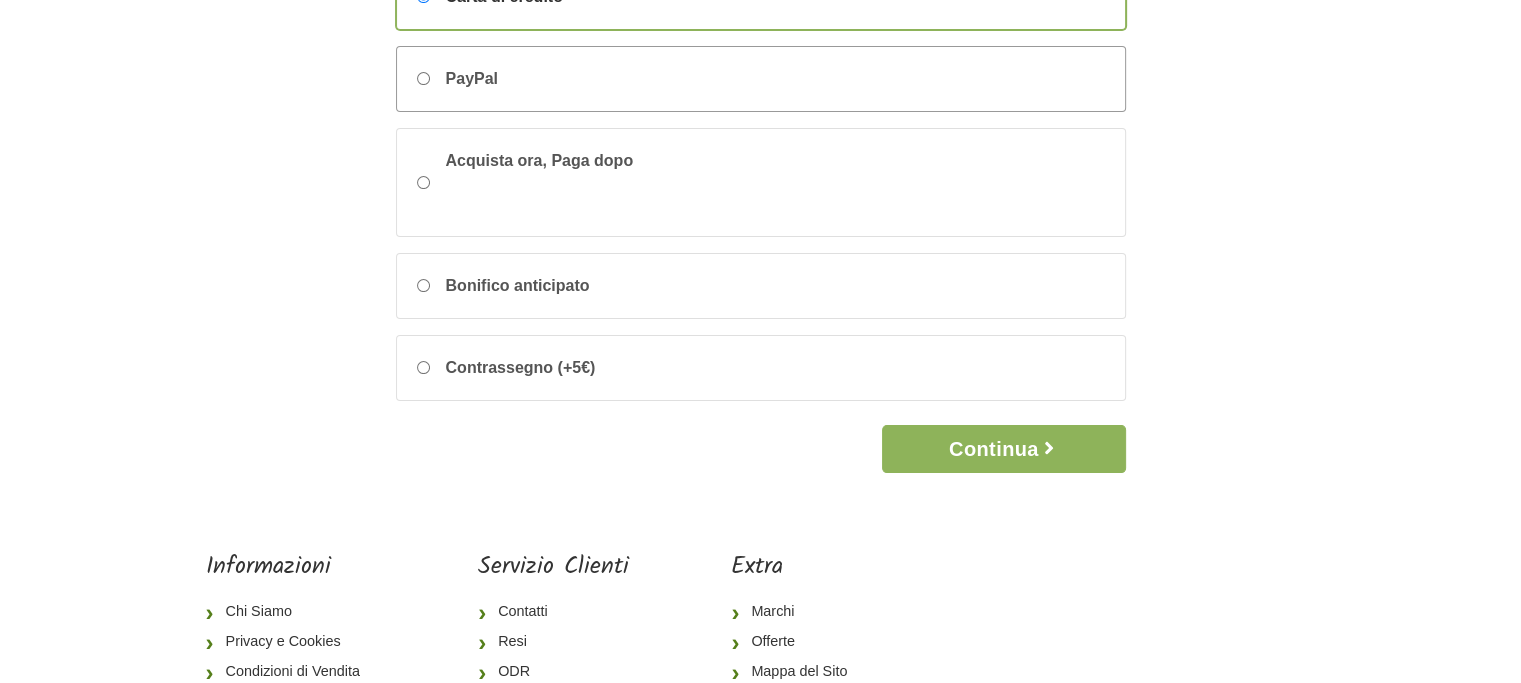 scroll, scrollTop: 100, scrollLeft: 0, axis: vertical 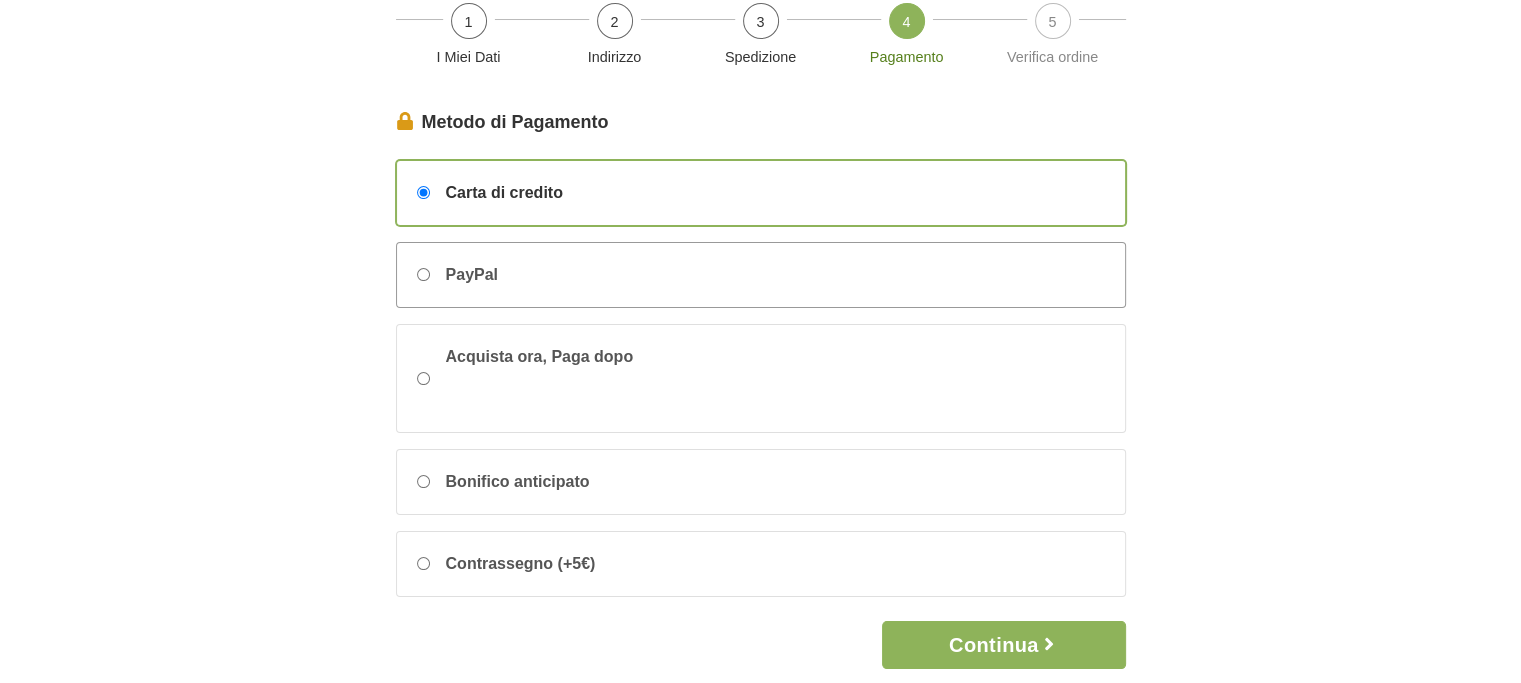 click on "PayPal" at bounding box center (761, 275) 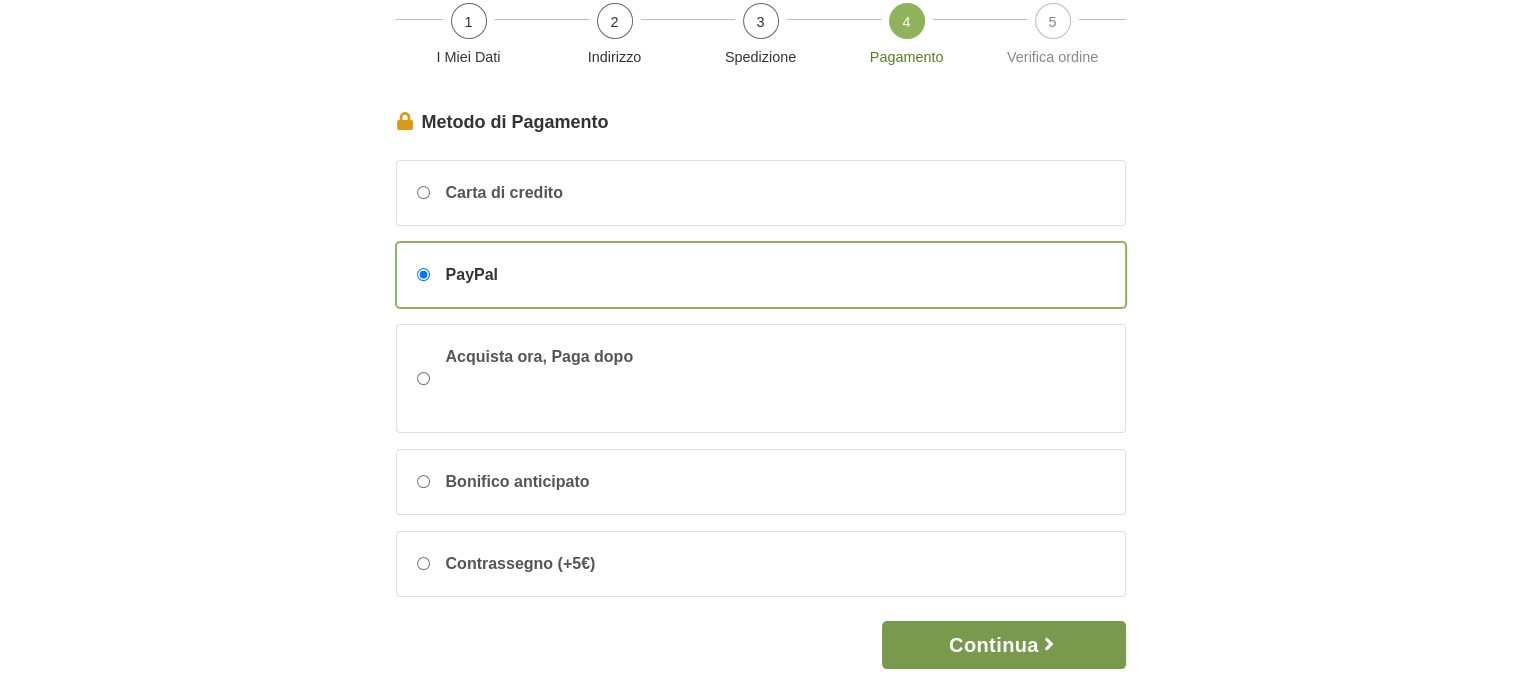 click on "Continua" at bounding box center [1003, 645] 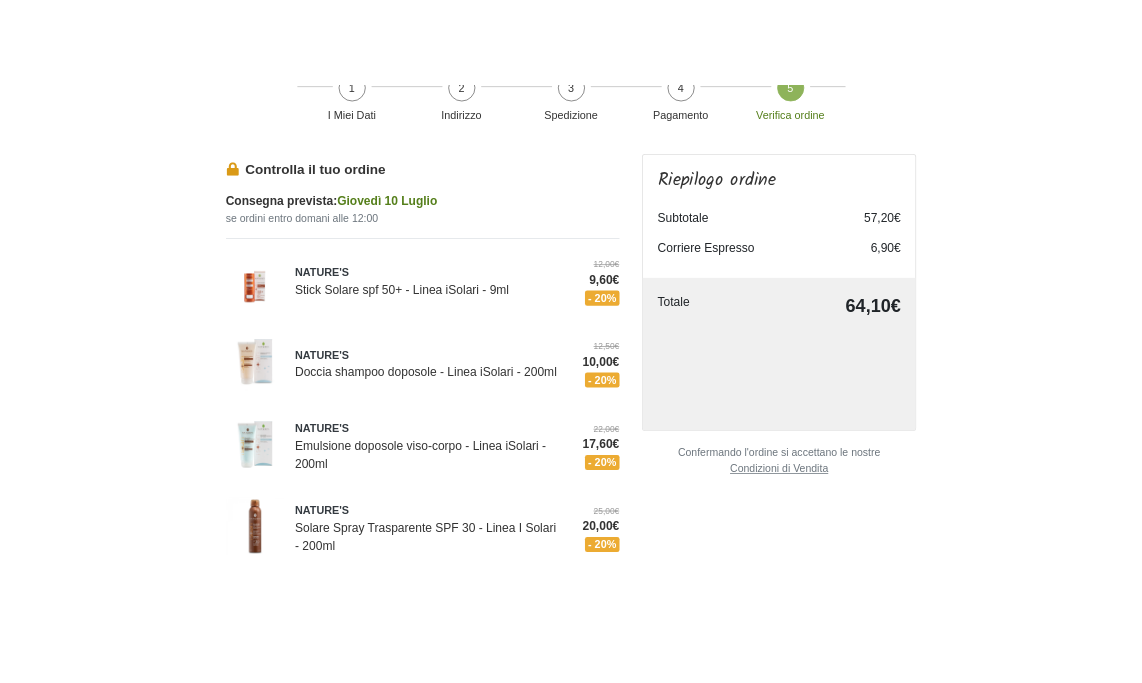 scroll, scrollTop: 0, scrollLeft: 0, axis: both 